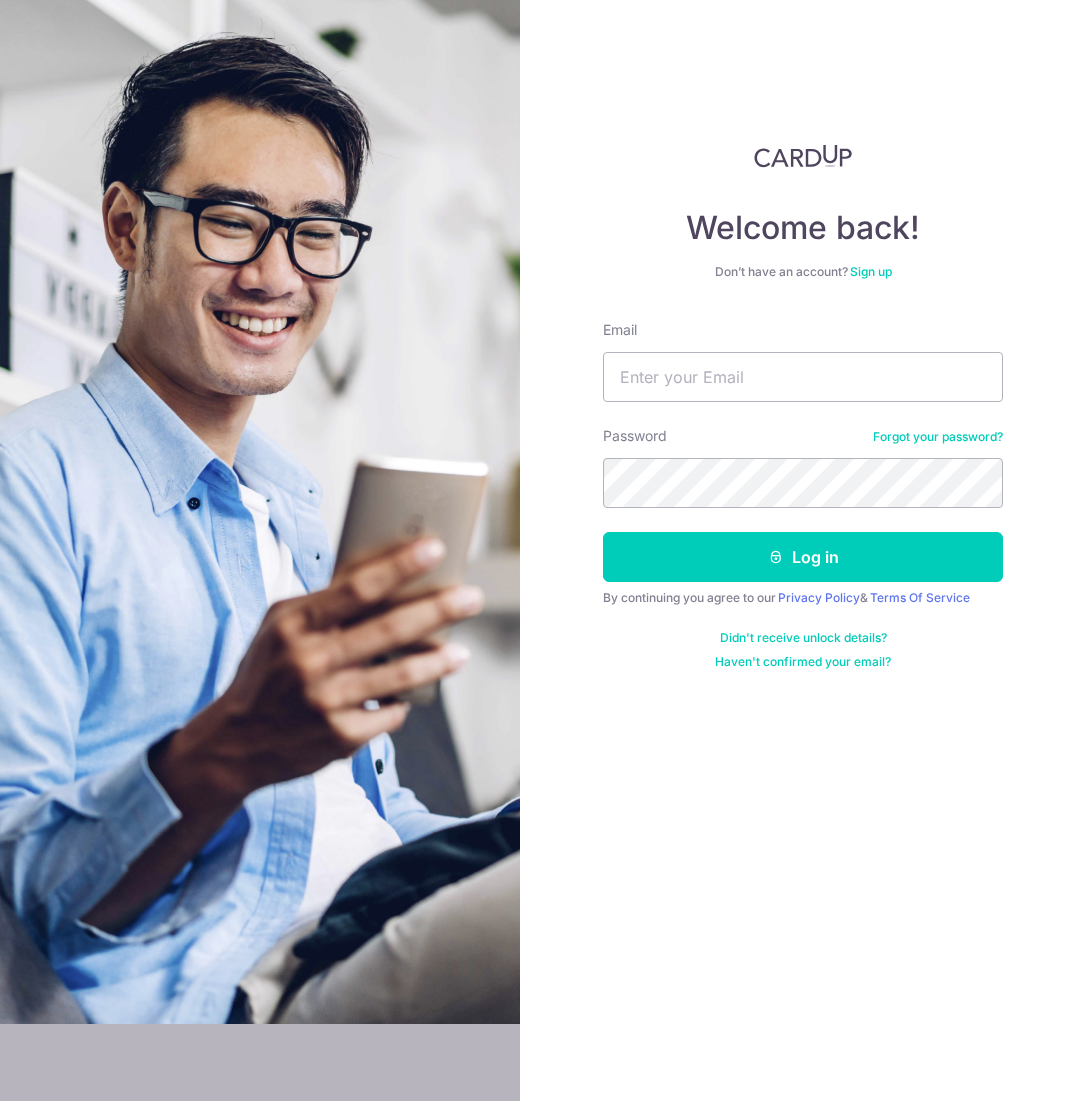 scroll, scrollTop: 0, scrollLeft: 0, axis: both 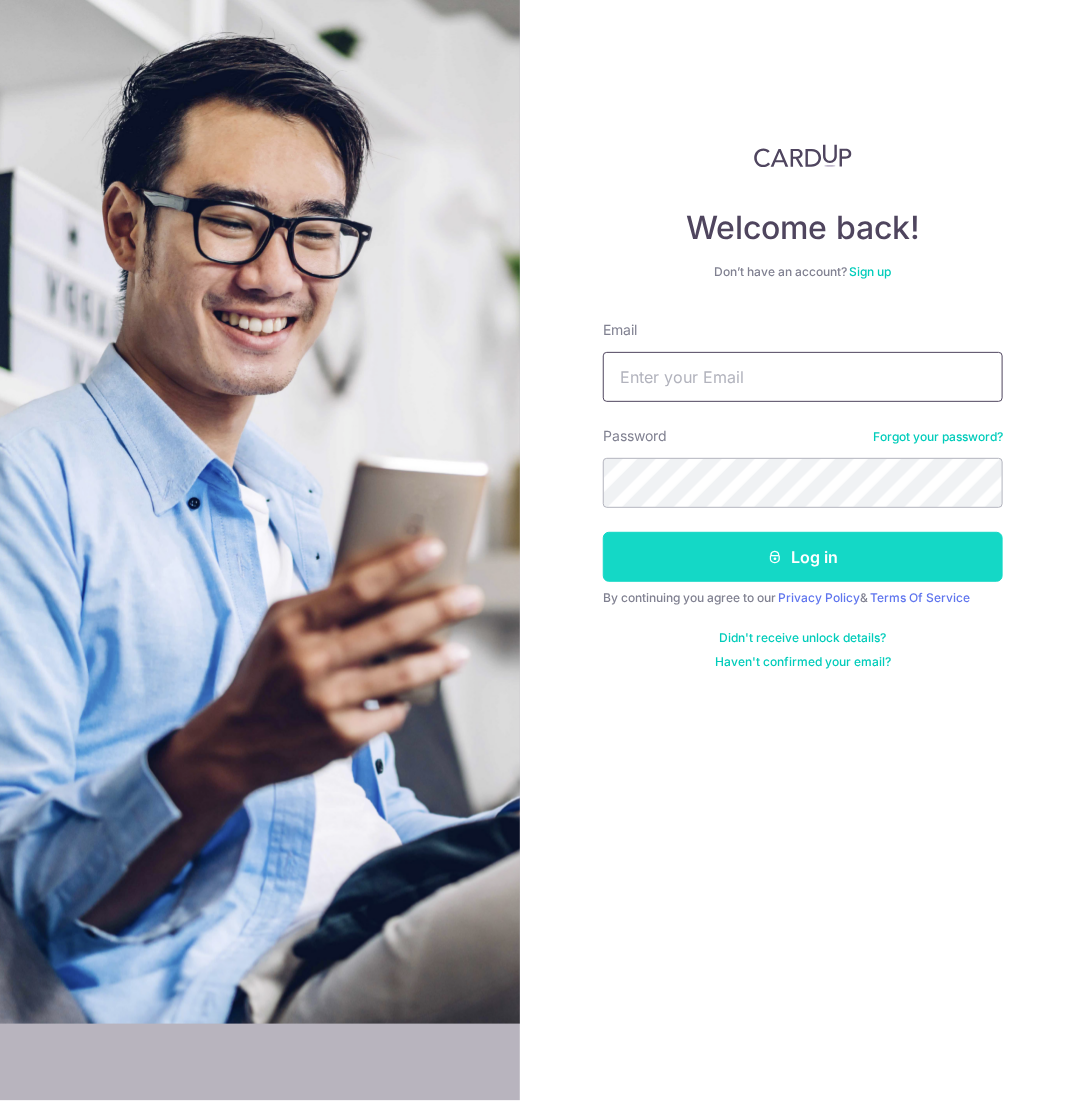 type on "[EMAIL]" 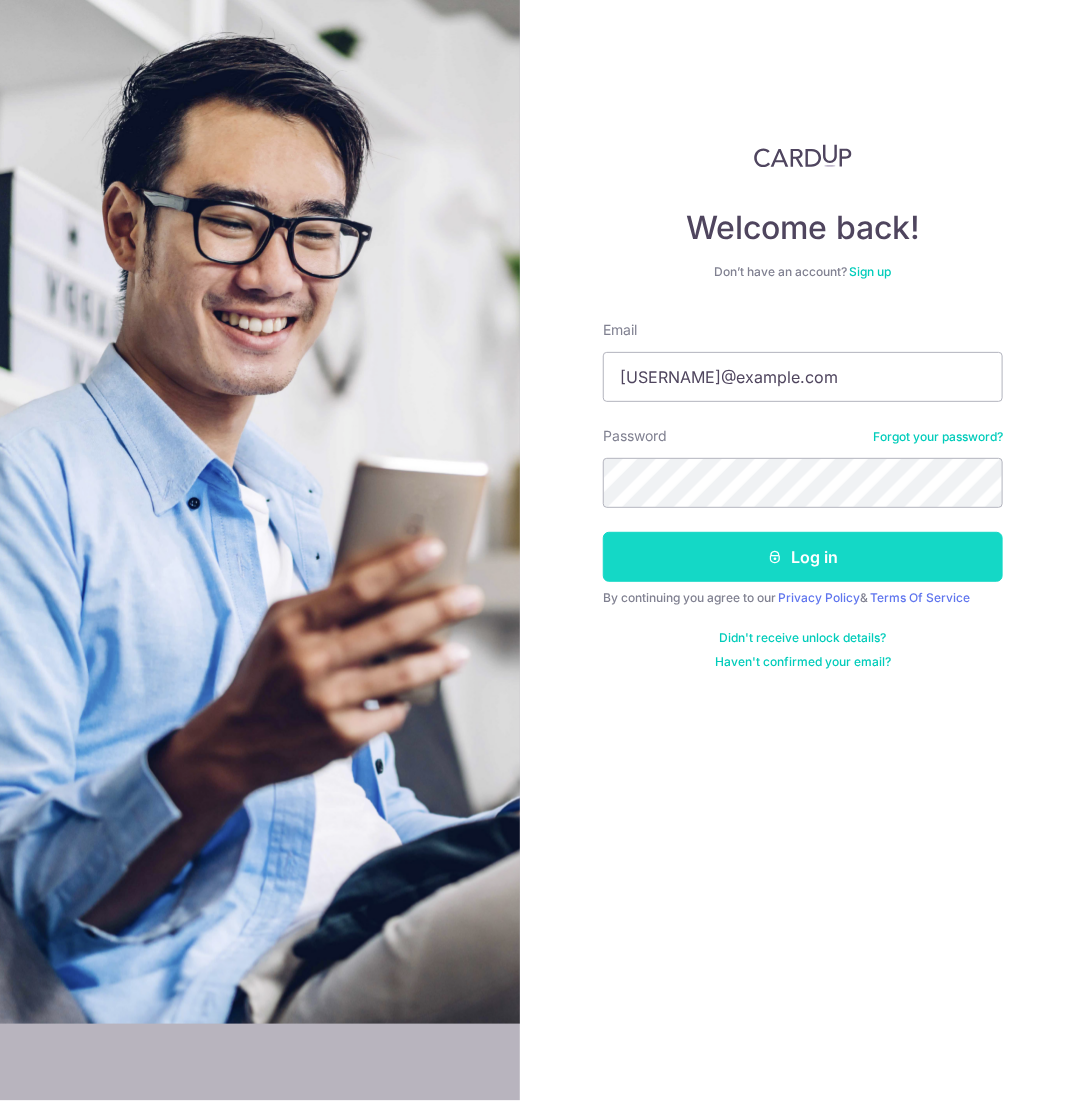 click on "Log in" at bounding box center [803, 557] 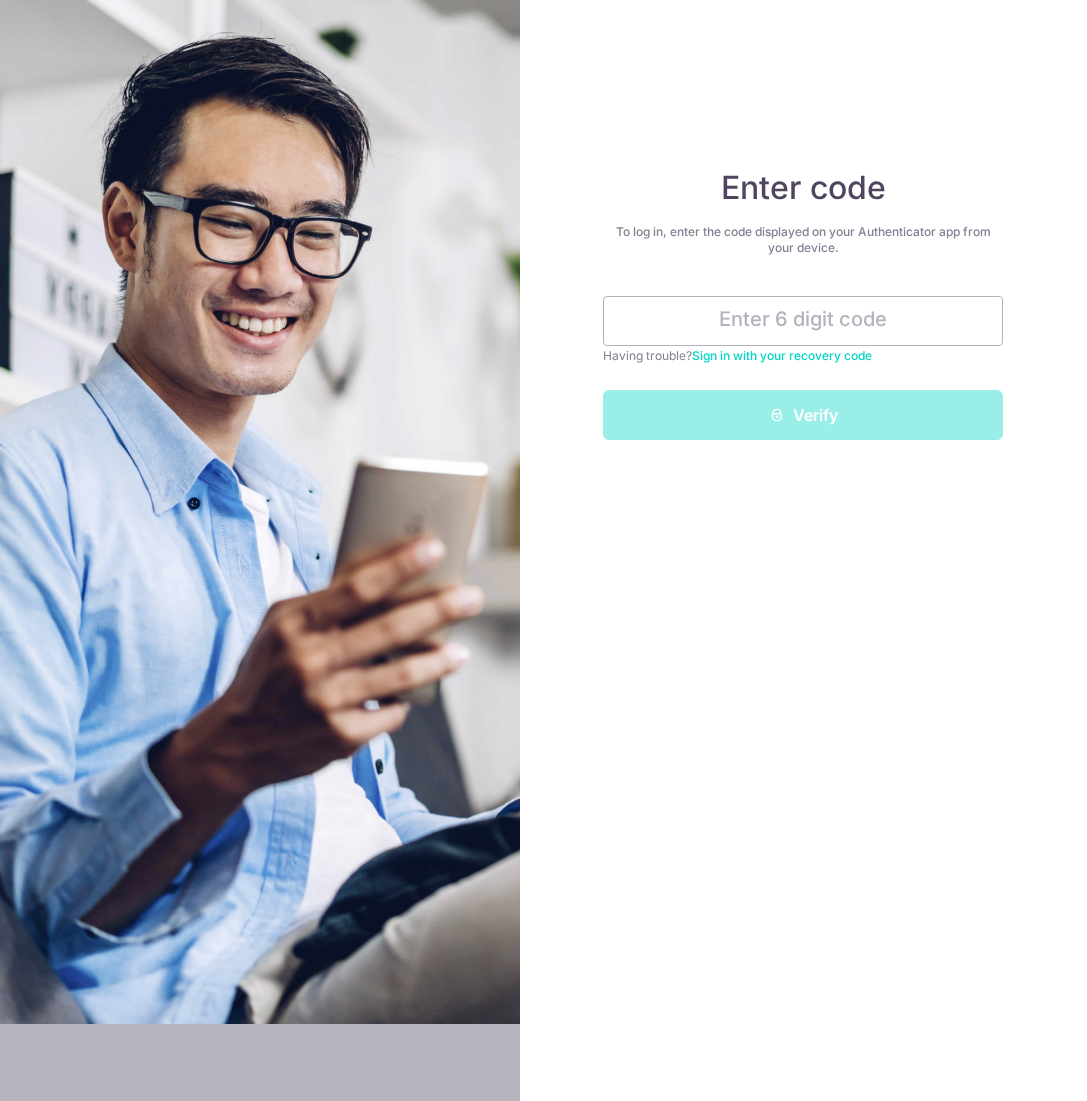 scroll, scrollTop: 0, scrollLeft: 0, axis: both 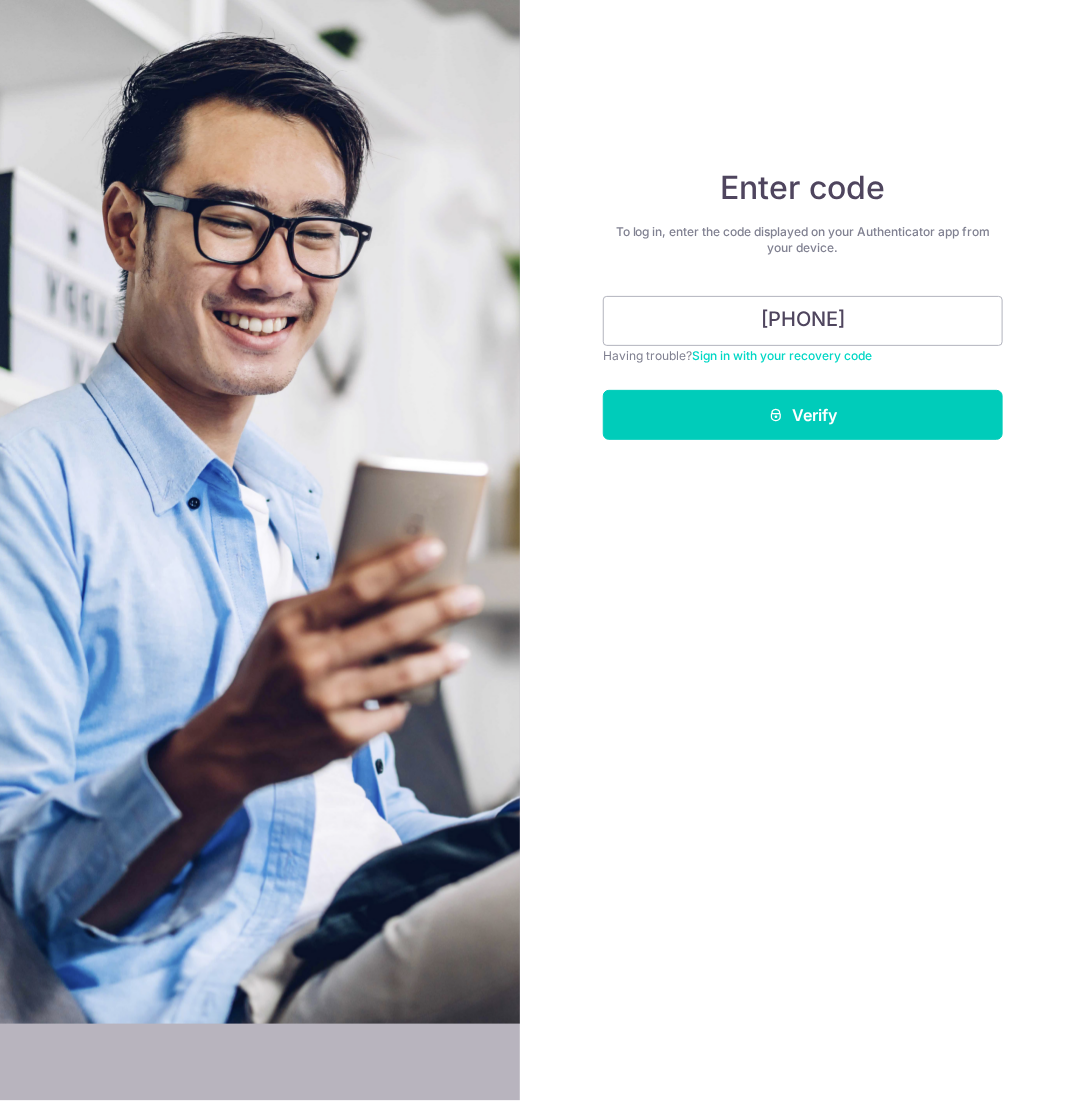 type on "155562" 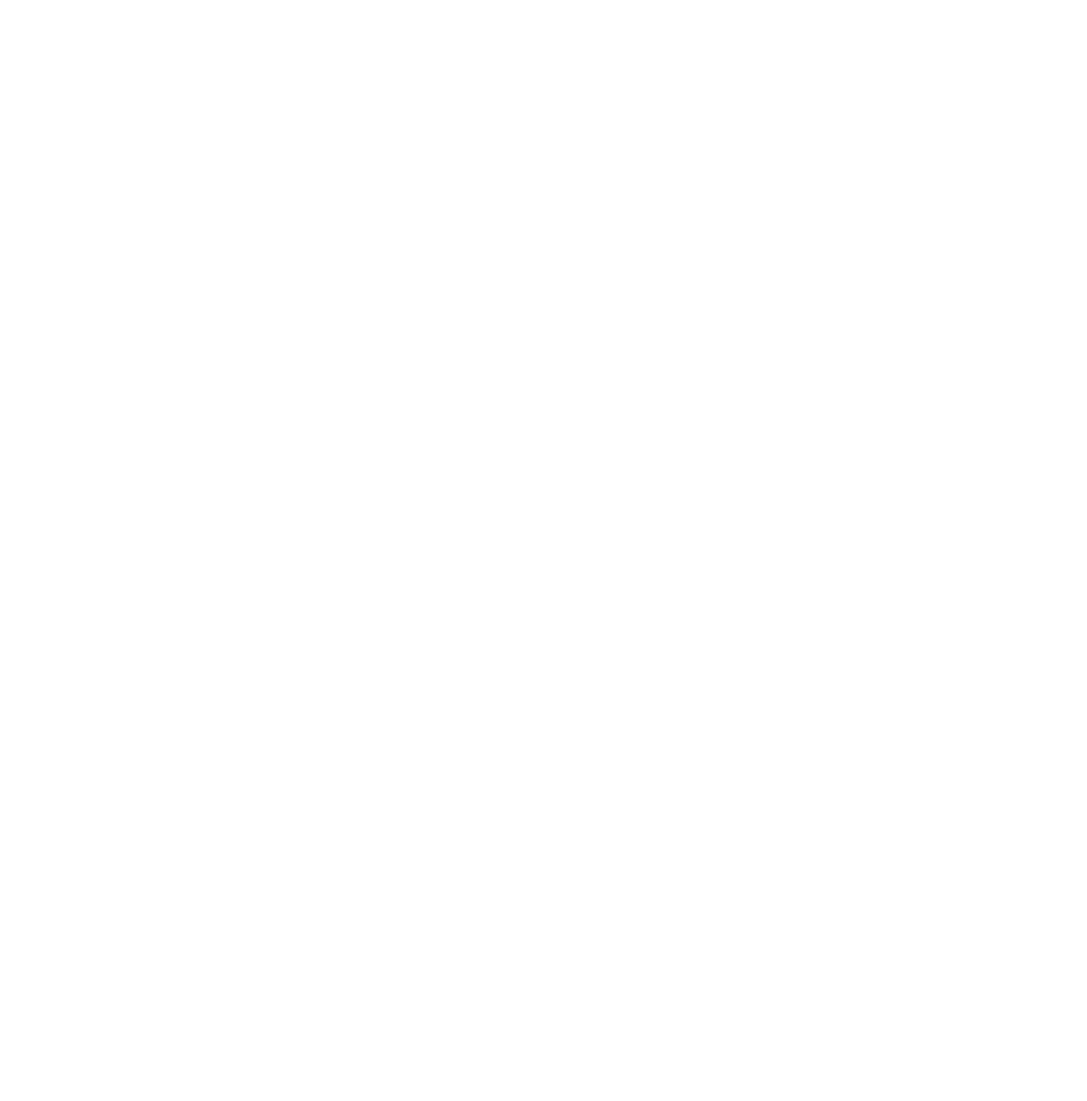 scroll, scrollTop: 0, scrollLeft: 0, axis: both 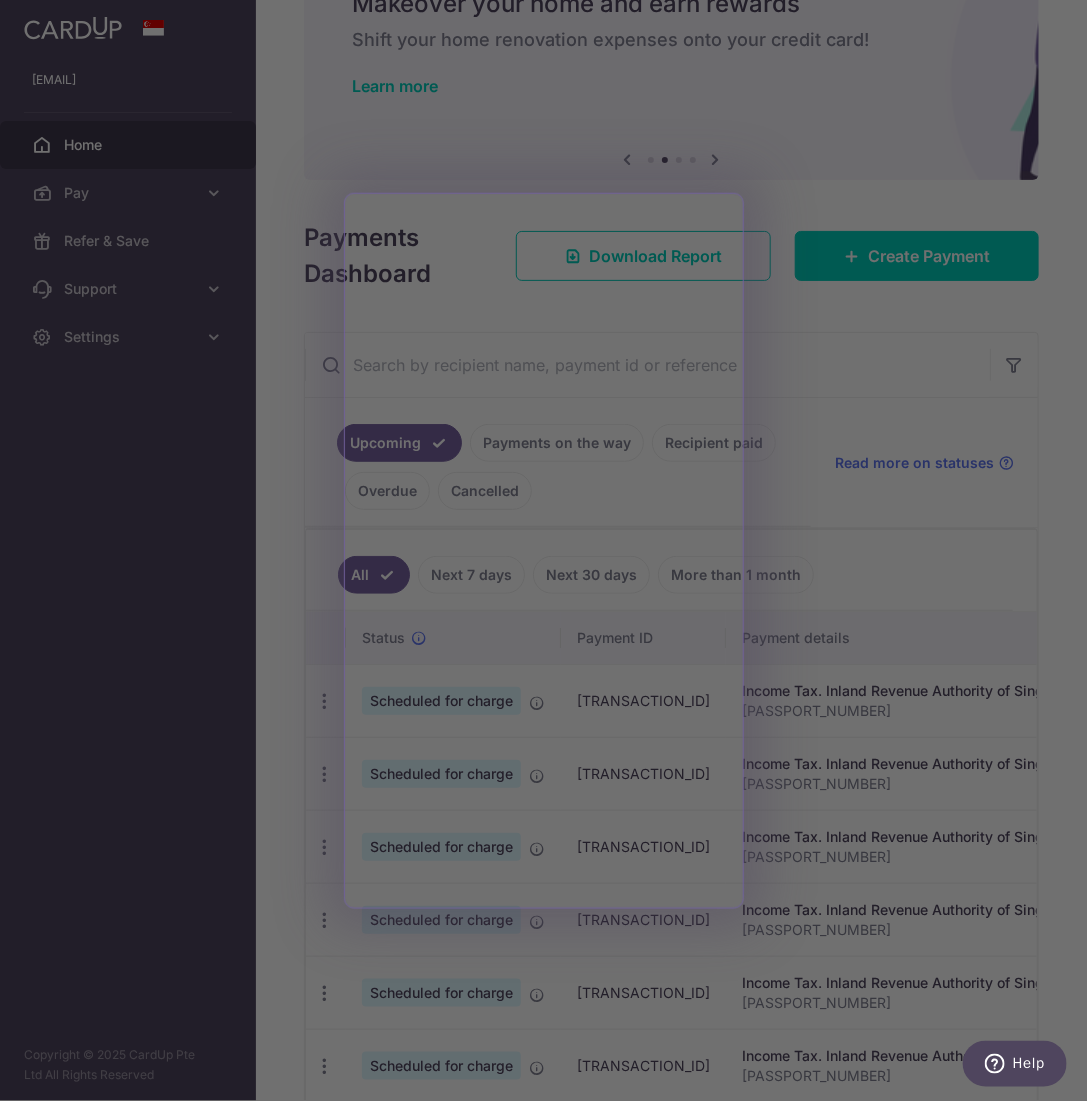 click at bounding box center [549, 556] 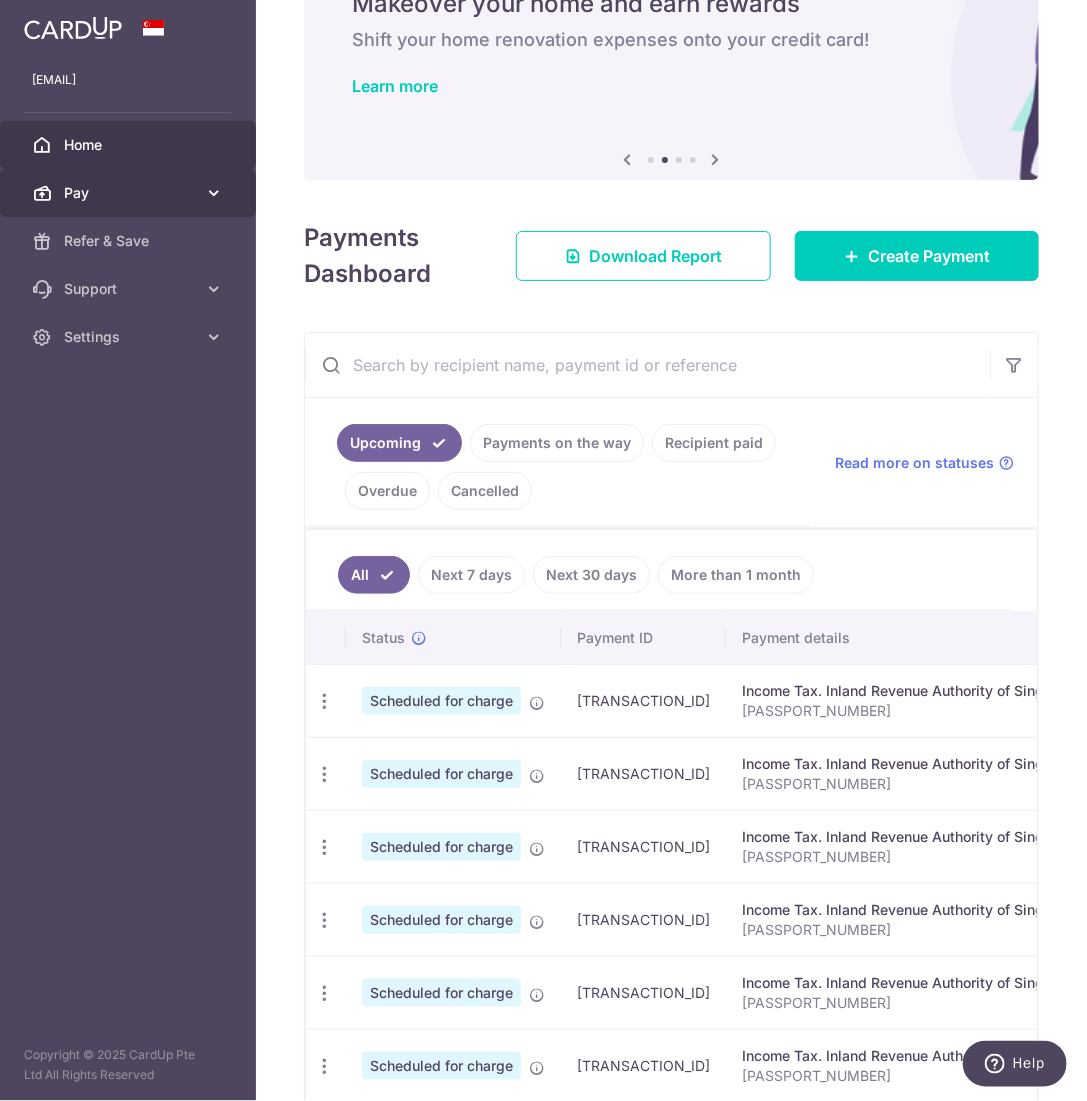 click on "Pay" at bounding box center [130, 193] 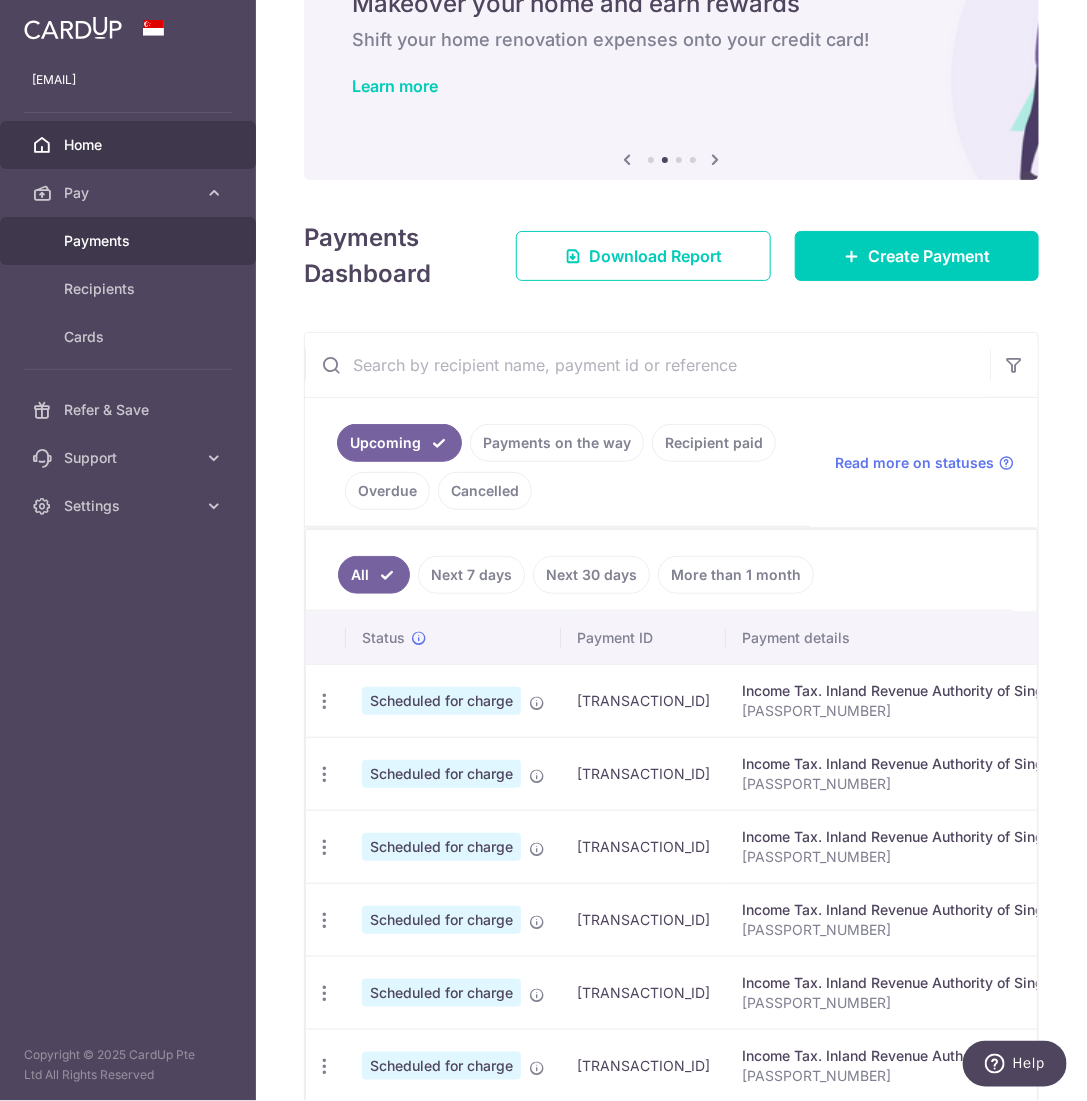 click on "Payments" at bounding box center (130, 241) 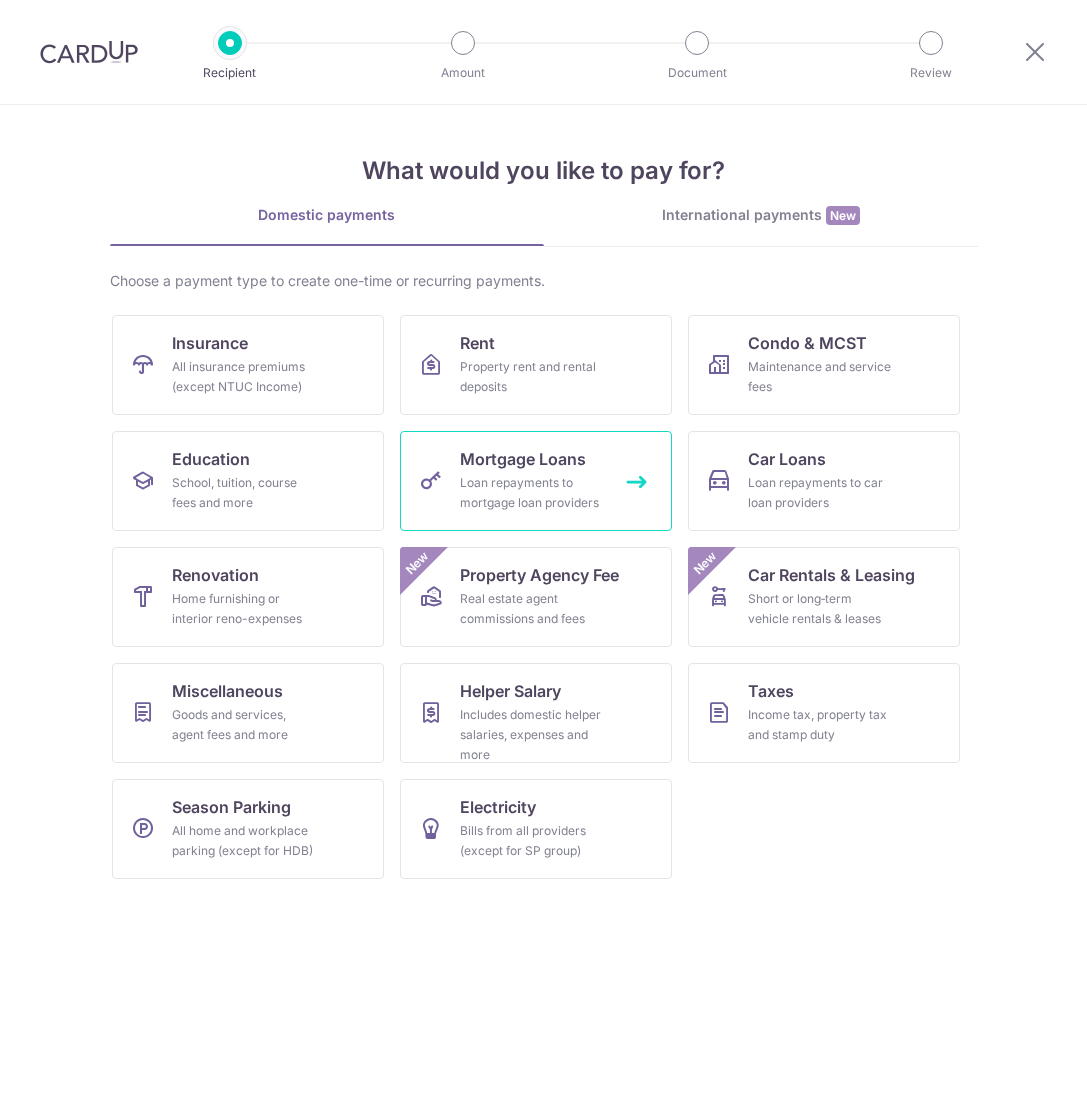 scroll, scrollTop: 0, scrollLeft: 0, axis: both 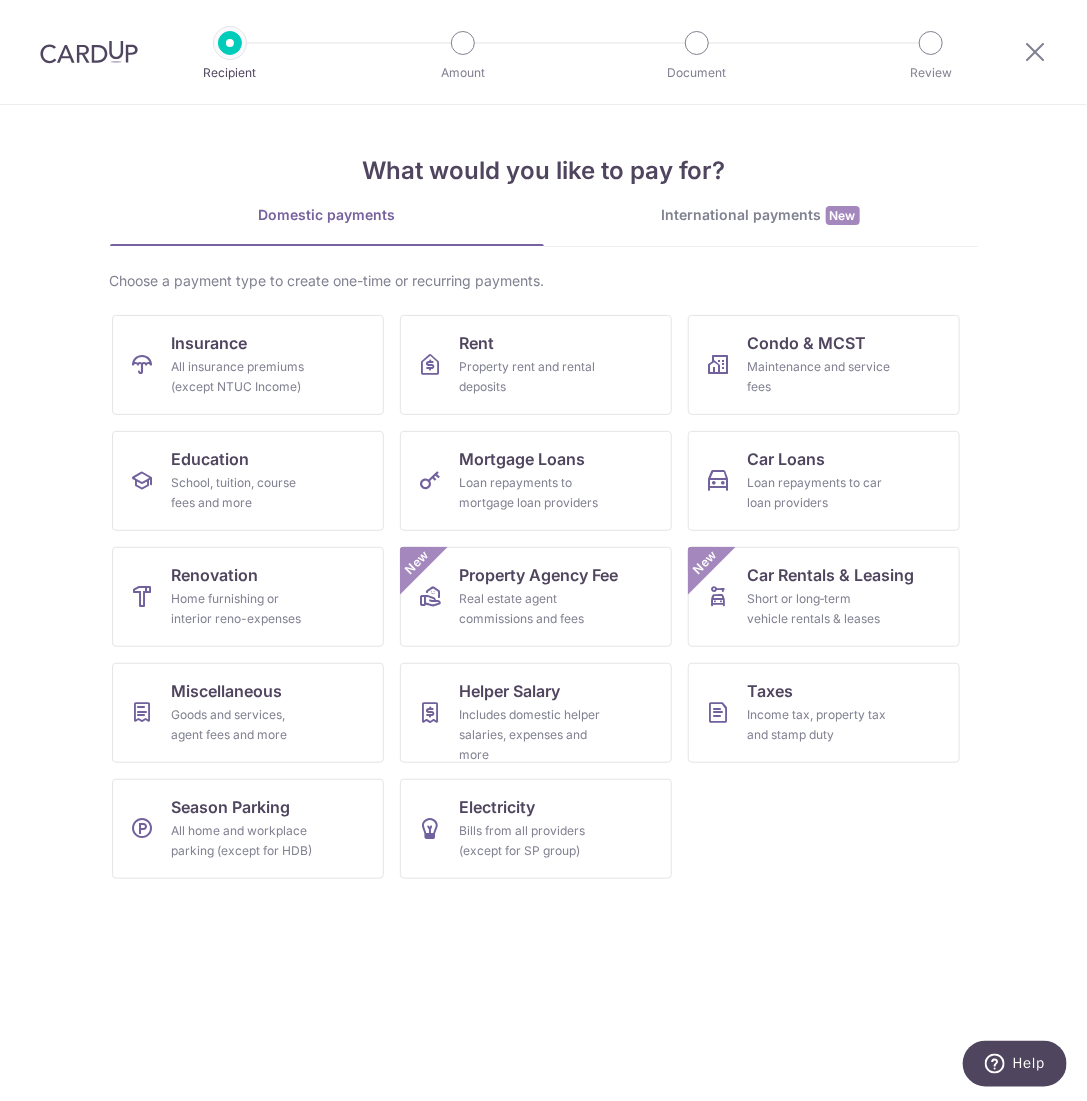 click on "Choose a payment type to create one-time or recurring payments." at bounding box center (544, 281) 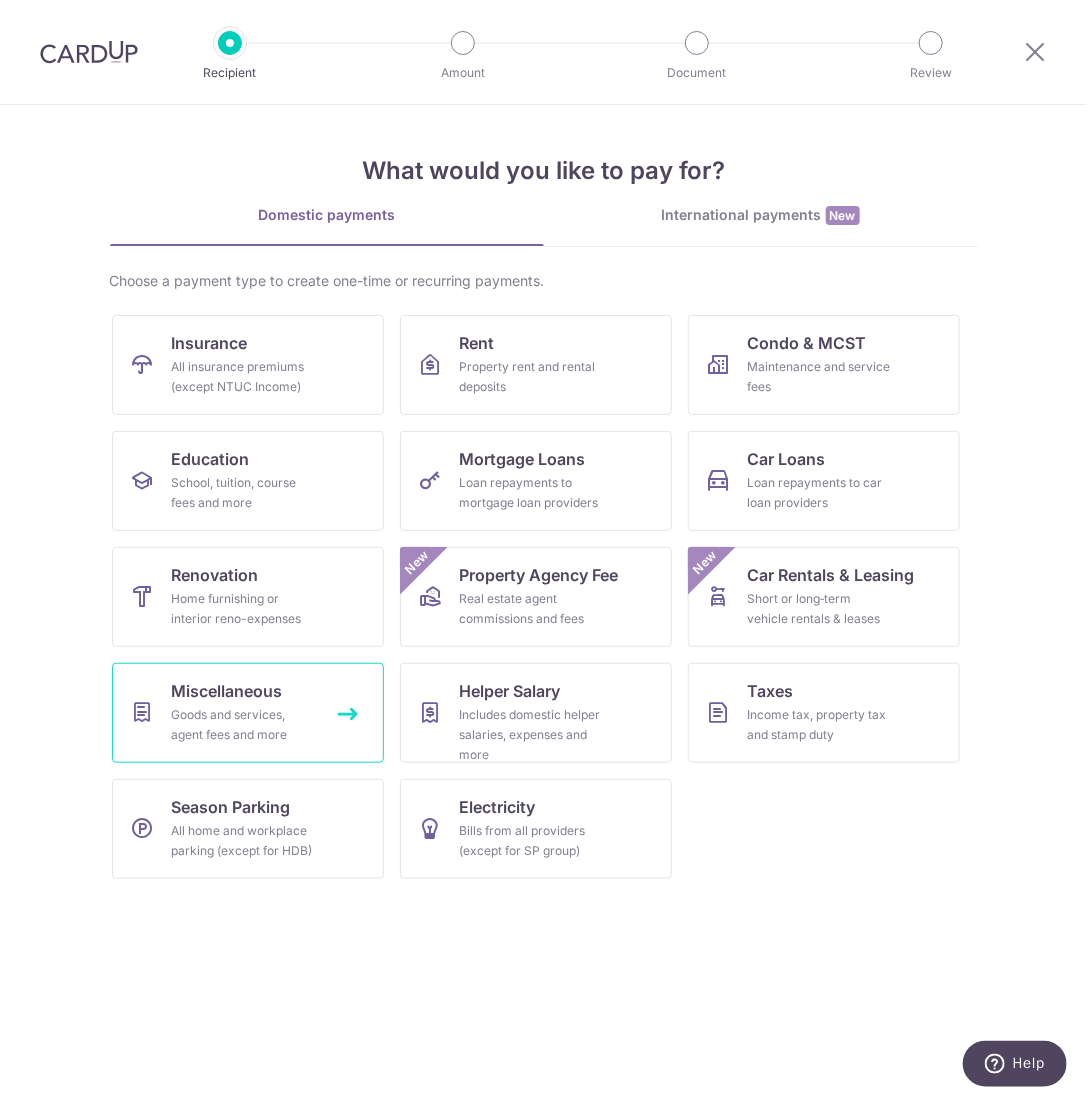 click on "Goods and services, agent fees and more" at bounding box center (244, 725) 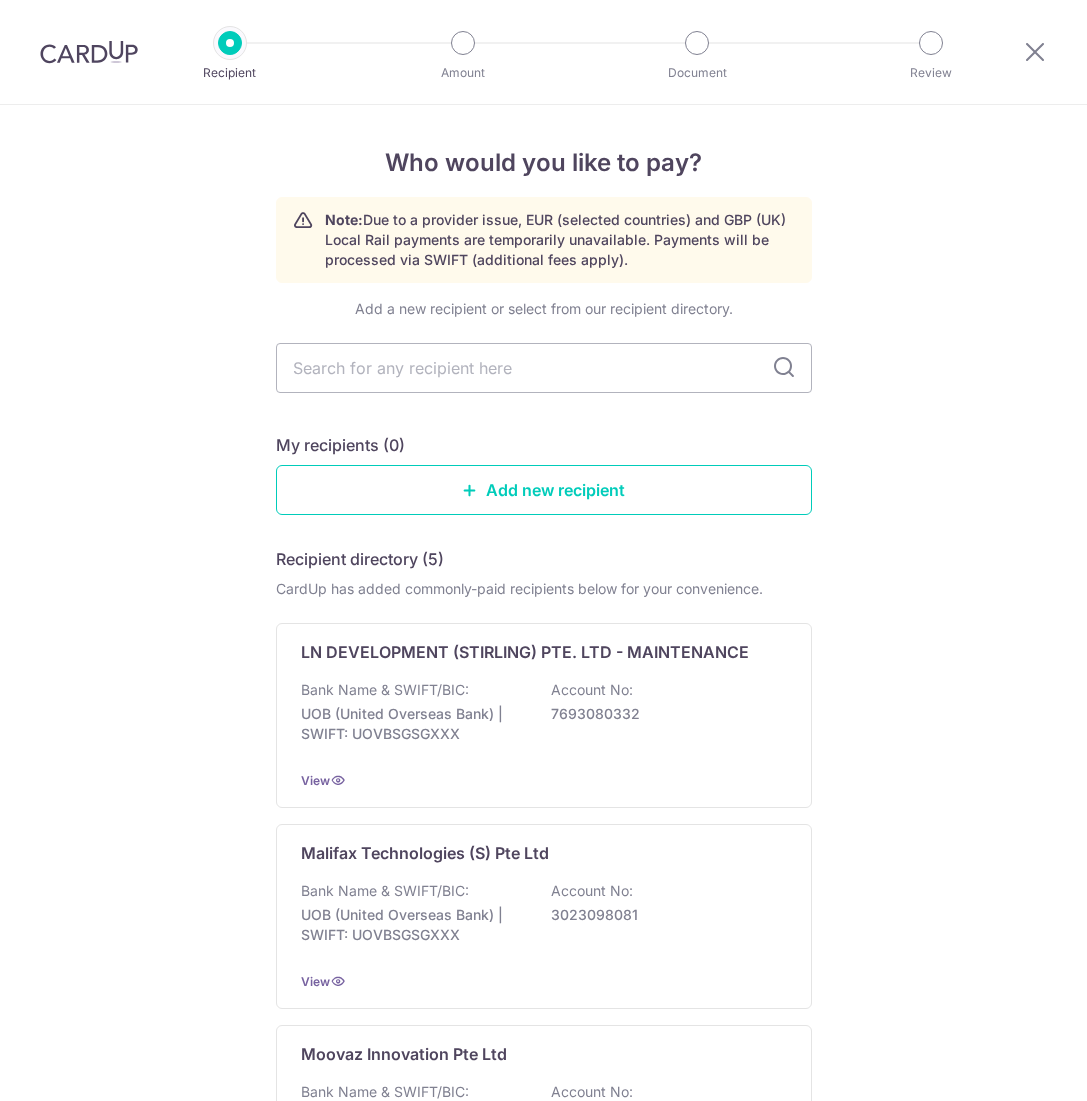 scroll, scrollTop: 0, scrollLeft: 0, axis: both 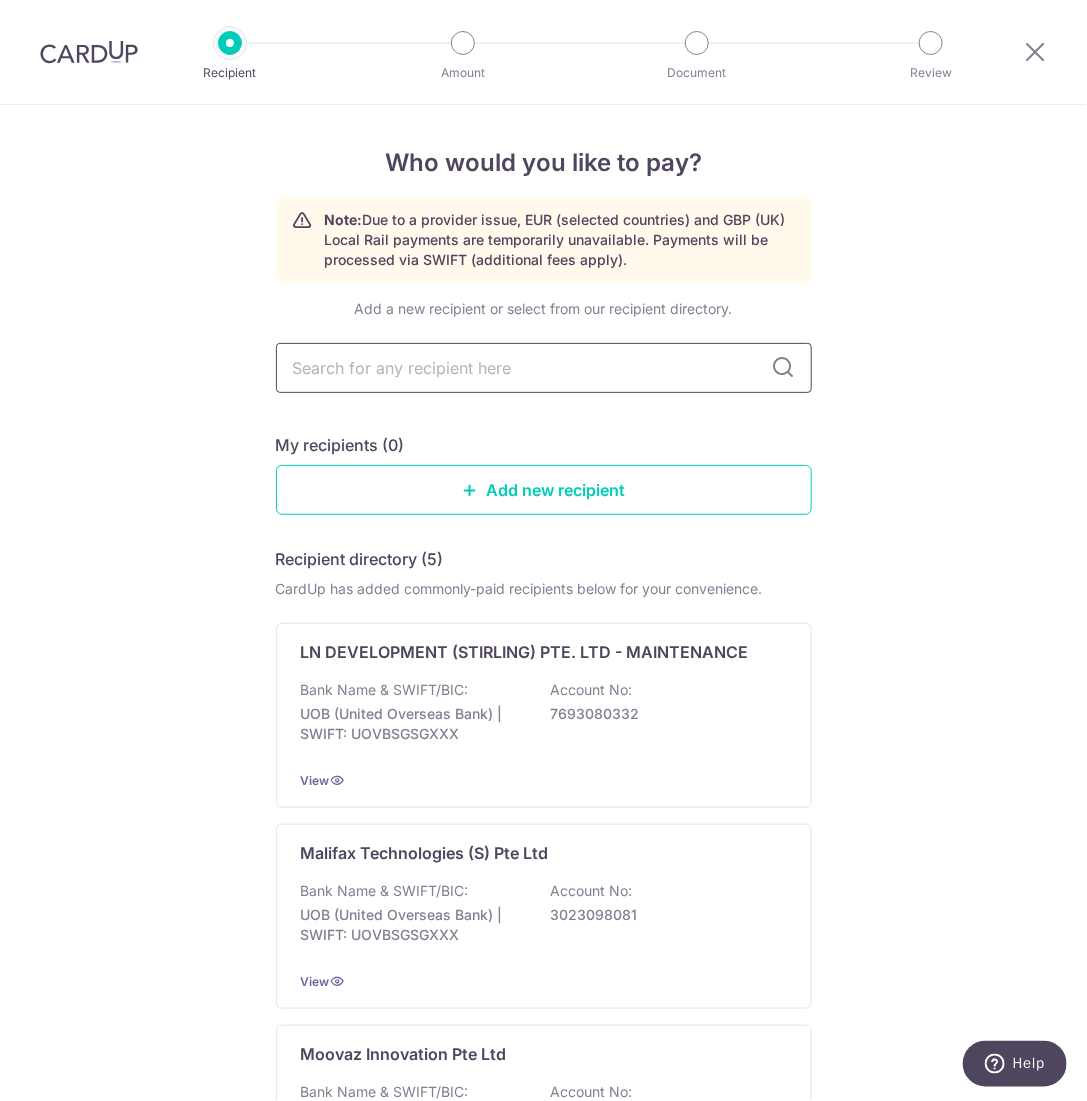 click at bounding box center (544, 368) 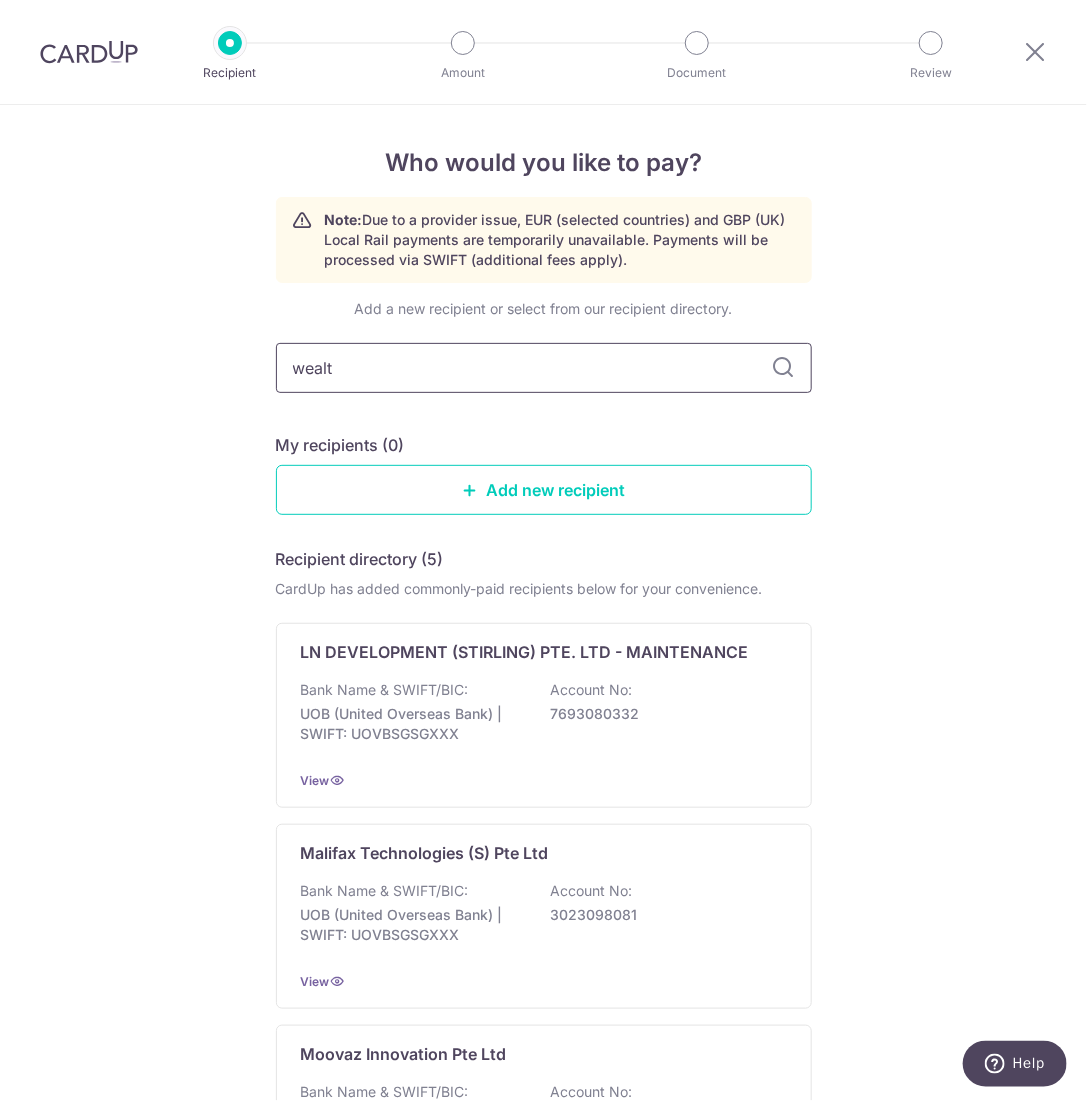 type on "wealth" 